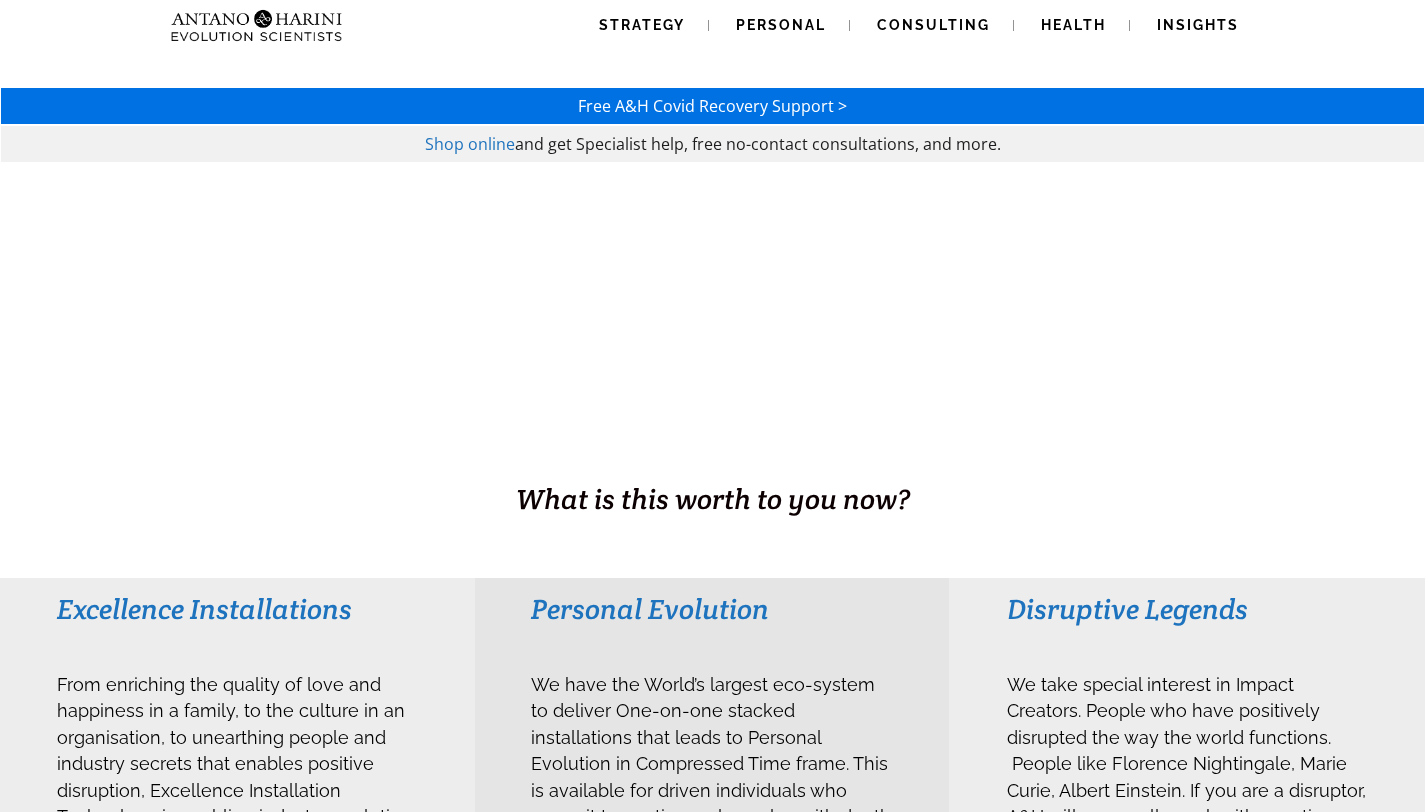 scroll, scrollTop: 0, scrollLeft: 0, axis: both 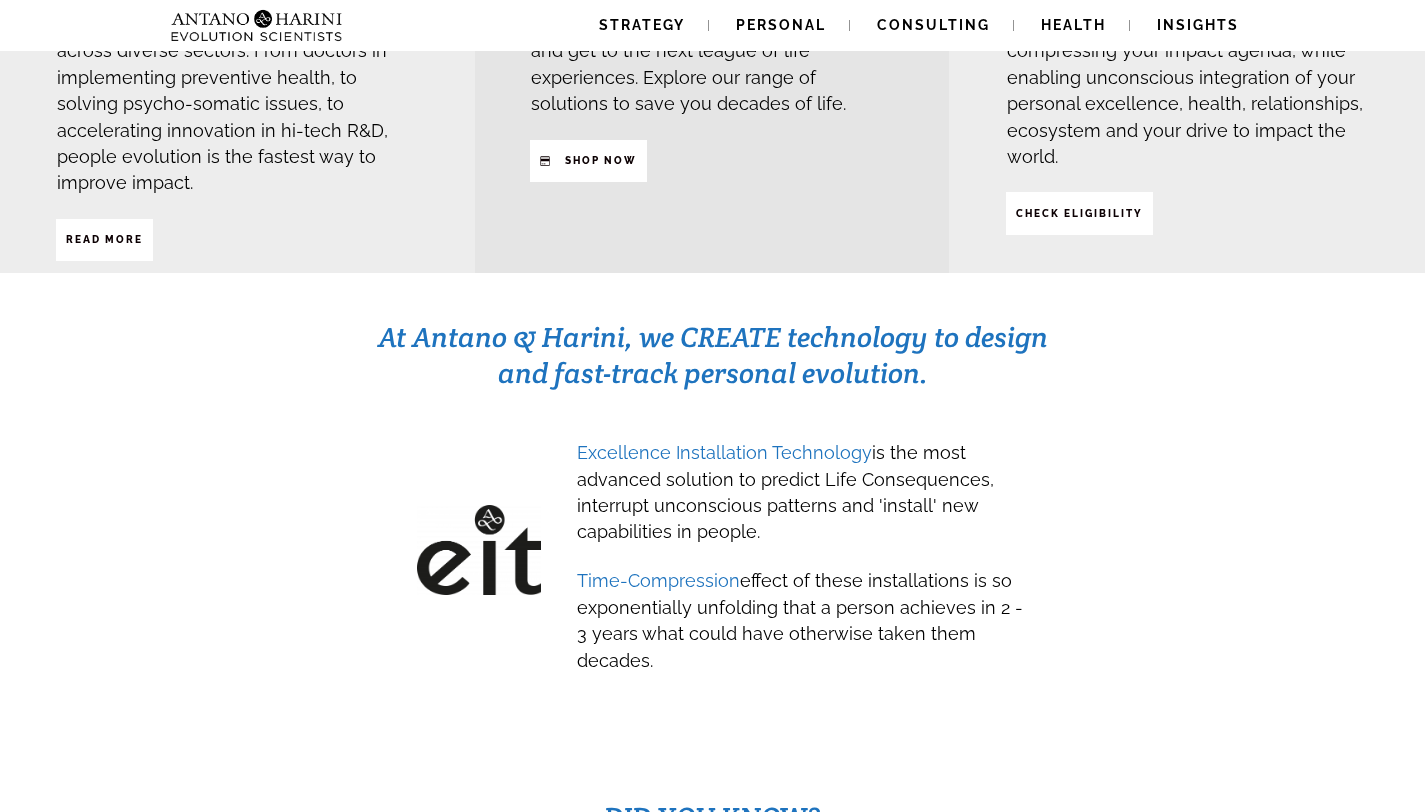 click on "Strategy
Personal
Consulting
Health
Insights
Strategy
Personal
Consulting
Health
Insights
Free A&H Covid Recovery Support >       Shop online  and get Specialist help, free no-contact consultations, and more.
BUSINESS. HEALTH. Family. Legacy What is this worth to you now?
Disruptive Legends
CHECK ELIGIBILITY
Personal Evolution
SHop NOW
Excellence Installations" at bounding box center (712, -386) 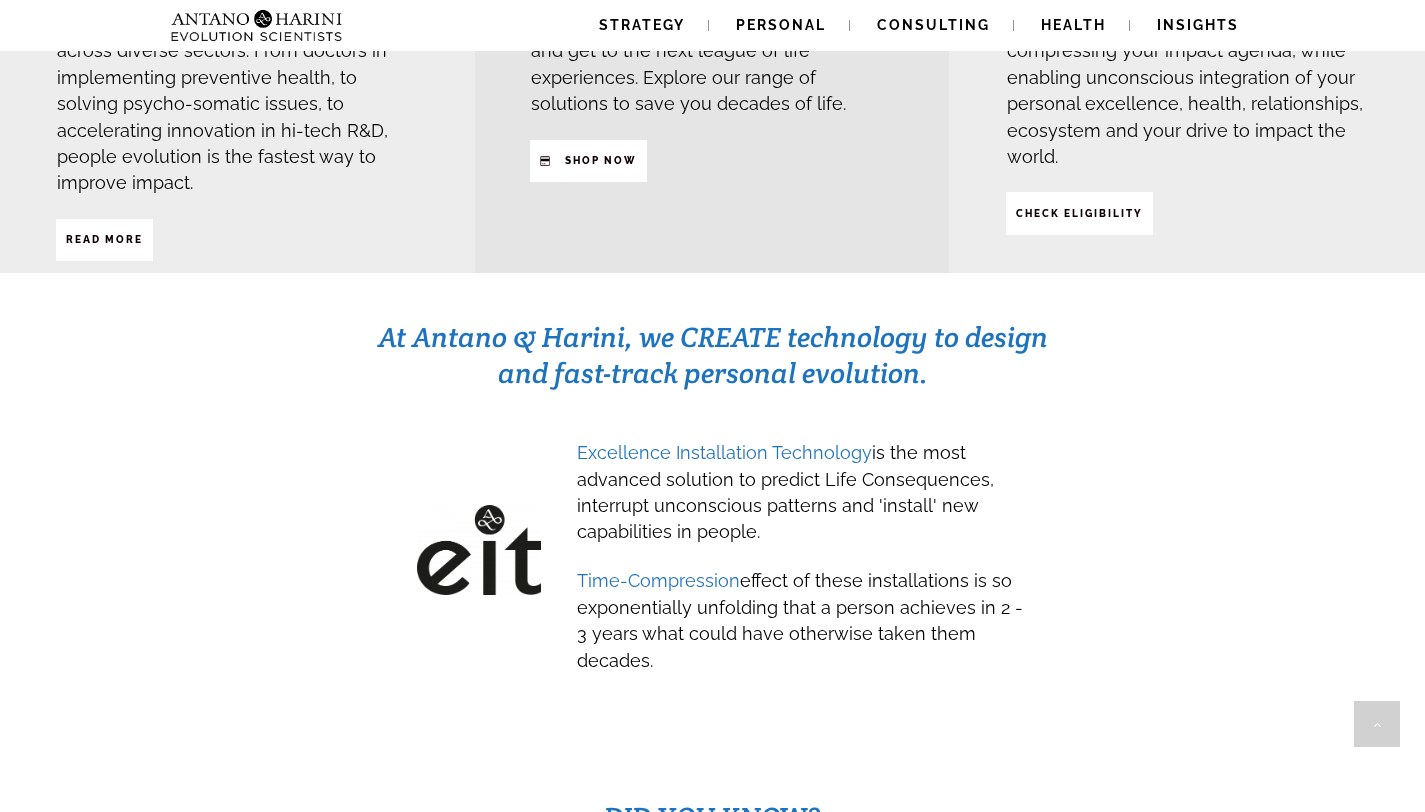 scroll, scrollTop: 1584, scrollLeft: 0, axis: vertical 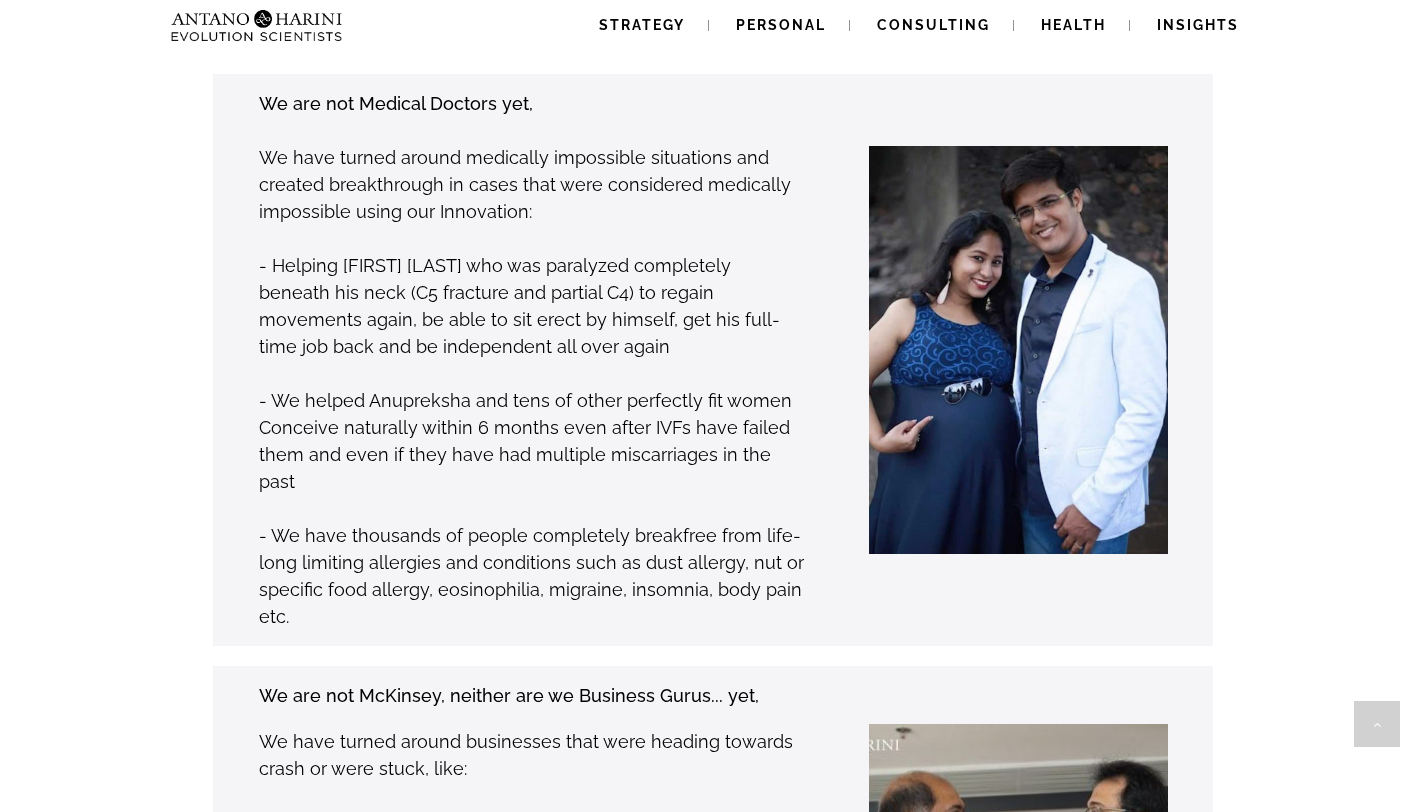 click on "Strategy
Personal
Consulting
Health
Insights
Strategy
Personal
Consulting
Health
Insights
Free A&H Covid Recovery Support >       Shop online  and get Specialist help, free no-contact consultations, and more.
BUSINESS. HEALTH. Family. Legacy What is this worth to you now?
Disruptive Legends
CHECK ELIGIBILITY
Personal Evolution
SHop NOW
Excellence Installations" at bounding box center [712, -1178] 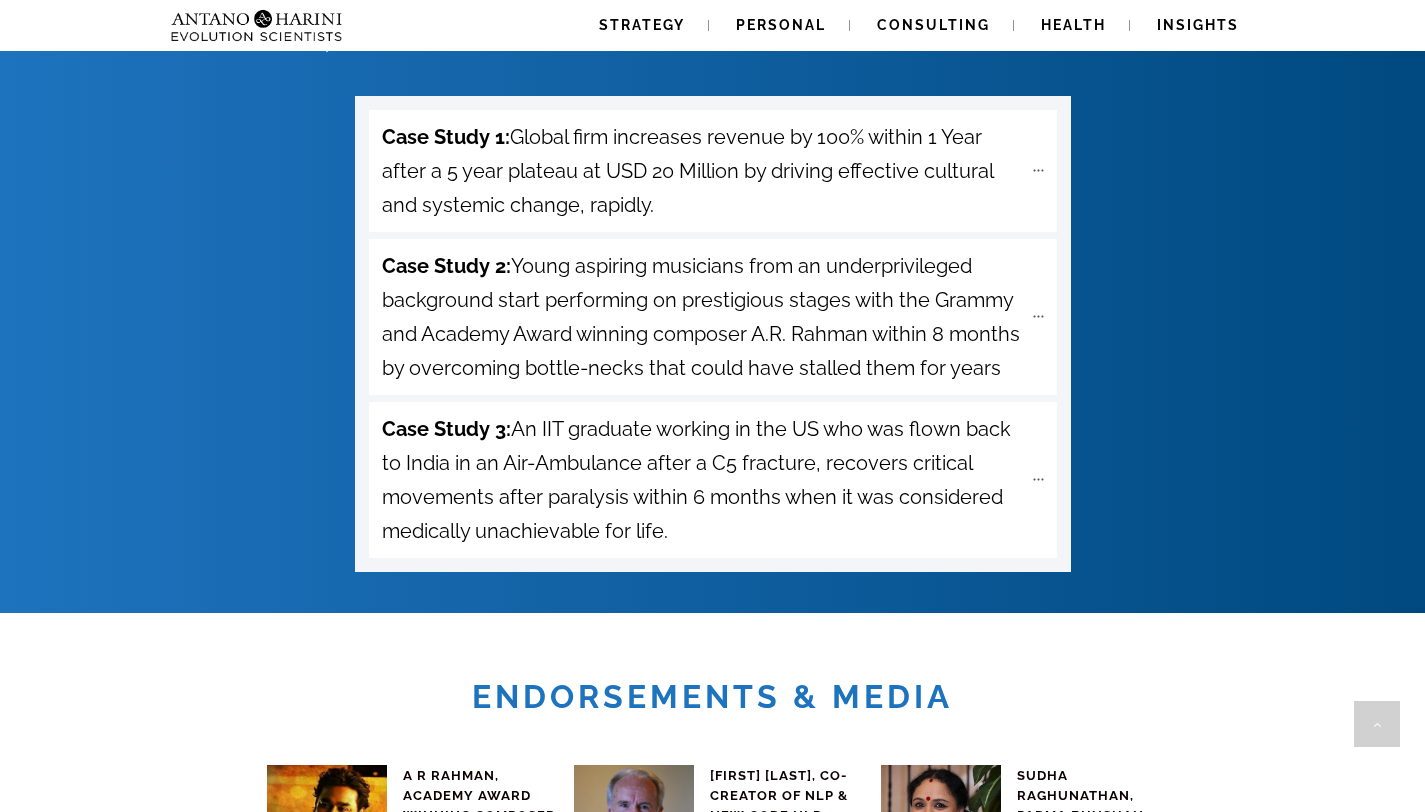 scroll, scrollTop: 7200, scrollLeft: 0, axis: vertical 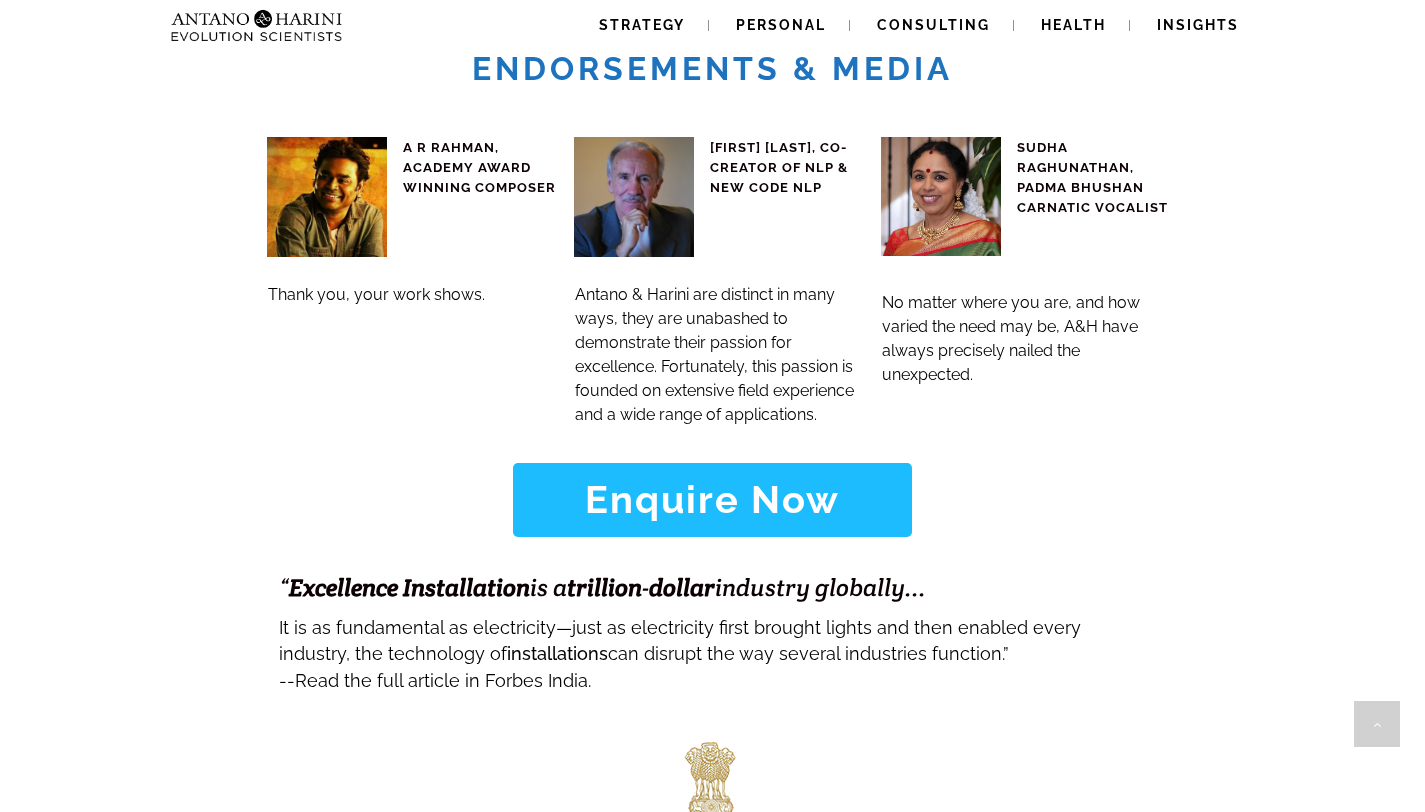 drag, startPoint x: 1436, startPoint y: 187, endPoint x: 1439, endPoint y: 731, distance: 544.0083 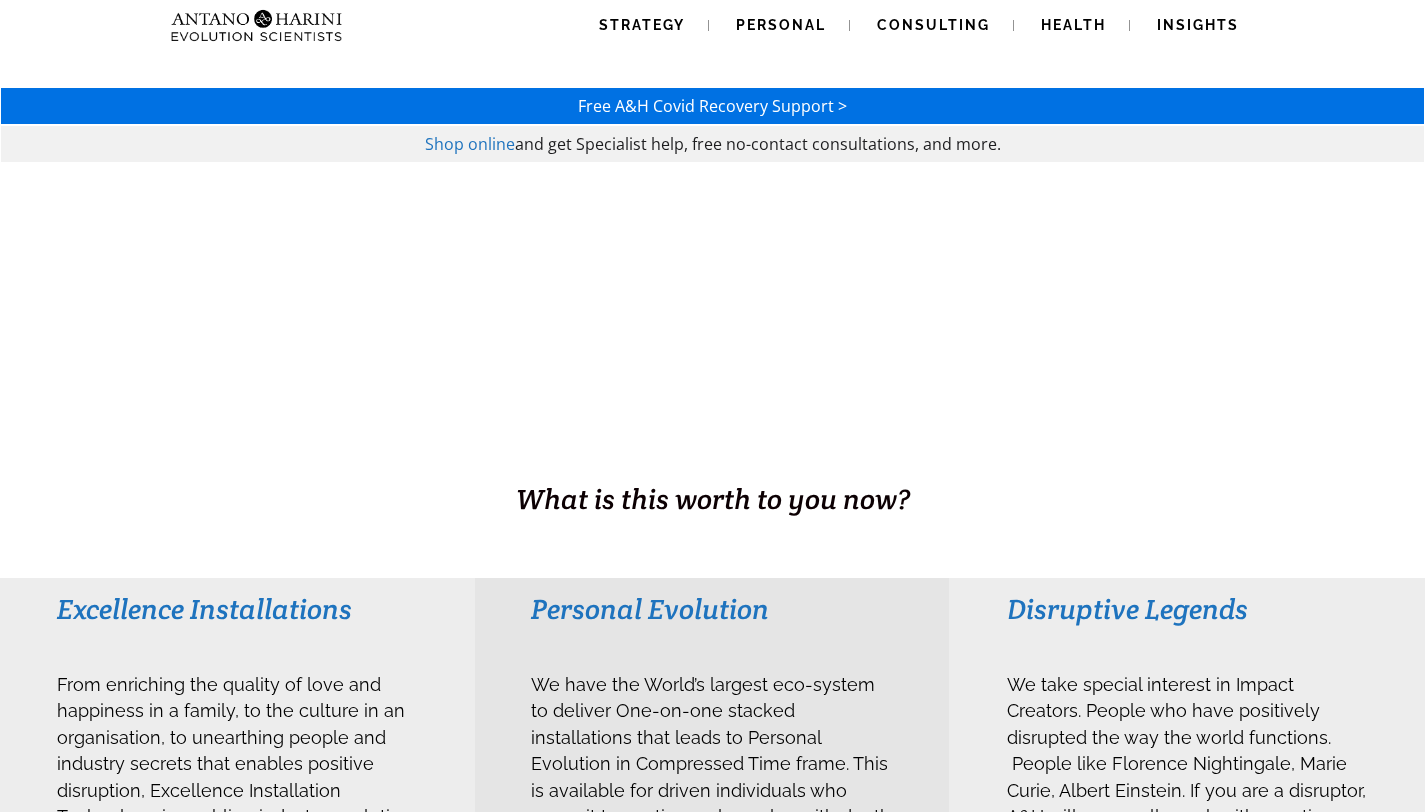 scroll, scrollTop: 0, scrollLeft: 0, axis: both 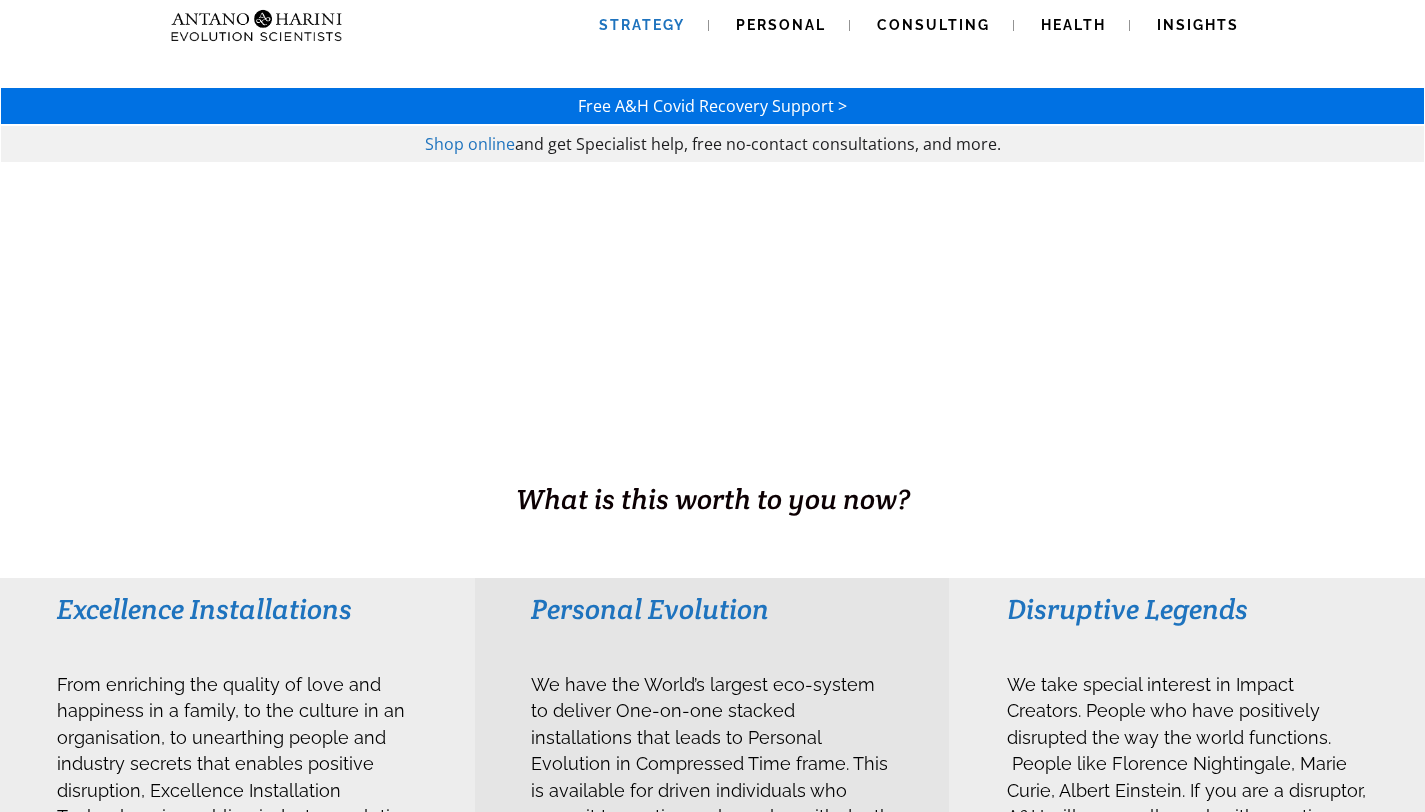click on "Strategy" at bounding box center [642, 25] 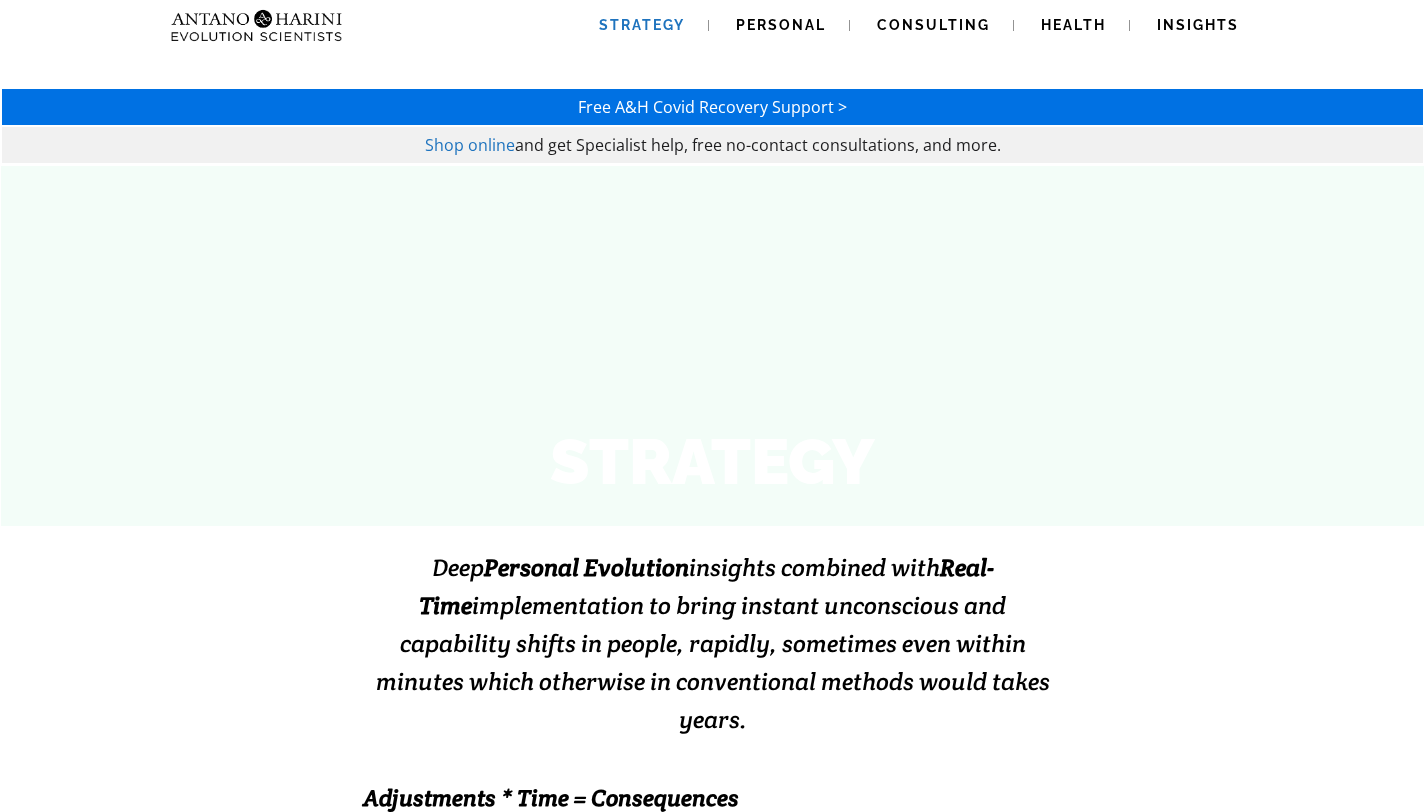 scroll, scrollTop: 0, scrollLeft: 0, axis: both 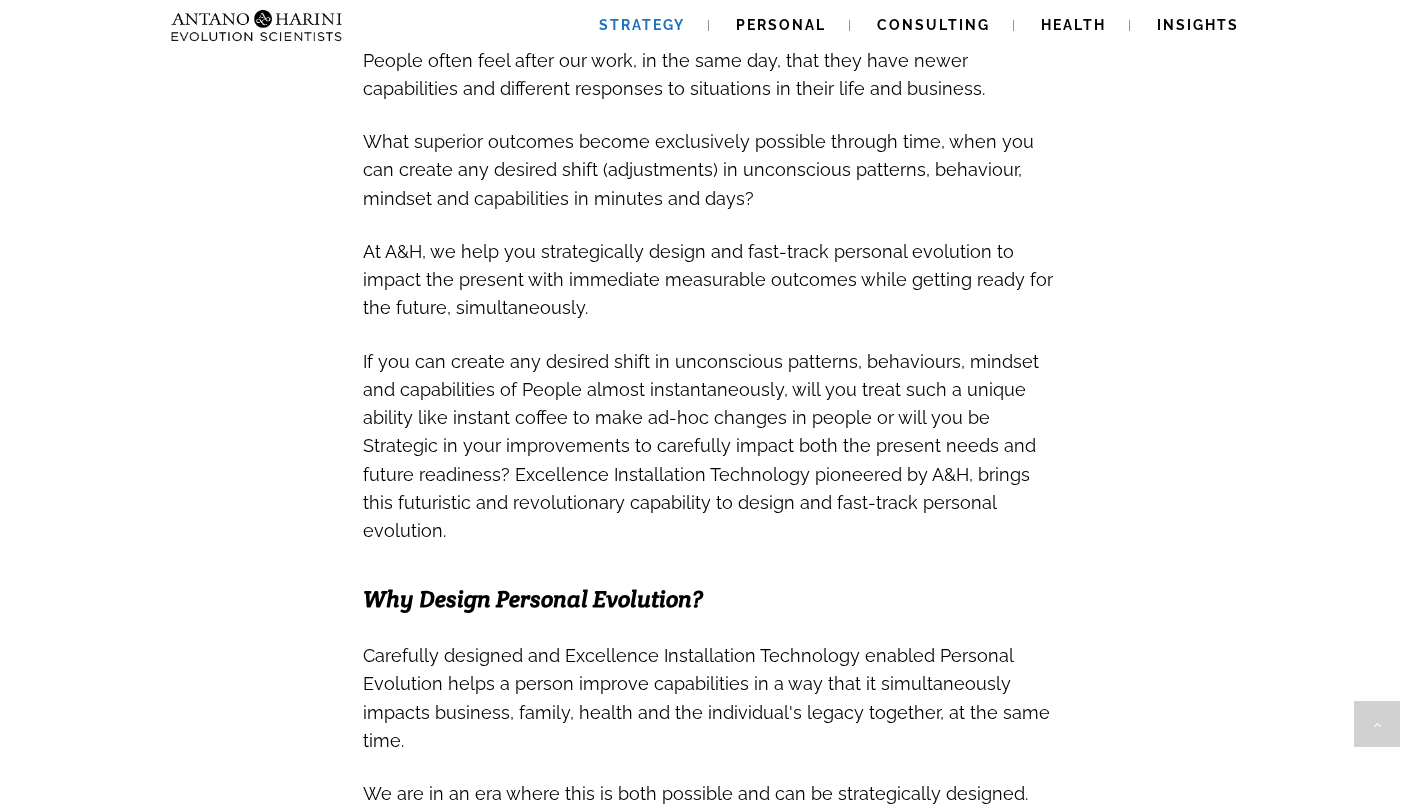 click on "Strategy
Personal
Consulting
Health
Insights
Strategy
Personal
Consulting
Health
Insights
Free A&H Covid Recovery Support >       Shop online  and get Specialist help, free no-contact consultations, and more.
STRATEGY
Deep  Personal Evolution  insights combined with  Real-Time Adjustments * Time = Consequences Why Design Personal Evolution? Unparalleled Advantages of A&H Strategy We bring" at bounding box center [712, -386] 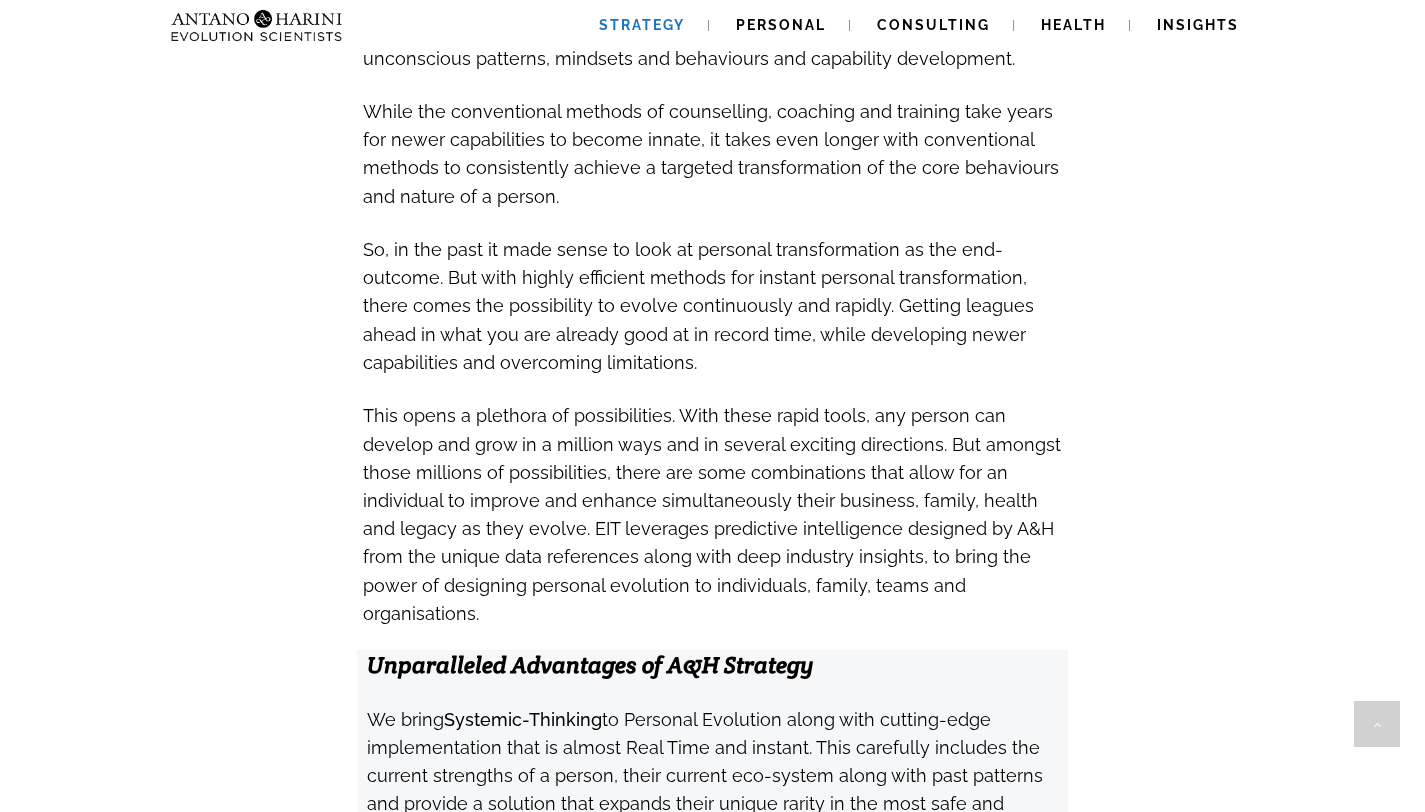click on "Strategy
Personal
Consulting
Health
Insights
Strategy
Personal
Consulting
Health
Insights
Free A&H Covid Recovery Support >       Shop online  and get Specialist help, free no-contact consultations, and more.
STRATEGY
Deep  Personal Evolution  insights combined with  Real-Time Adjustments * Time = Consequences Why Design Personal Evolution? Unparalleled Advantages of A&H Strategy We bring" at bounding box center (712, -1178) 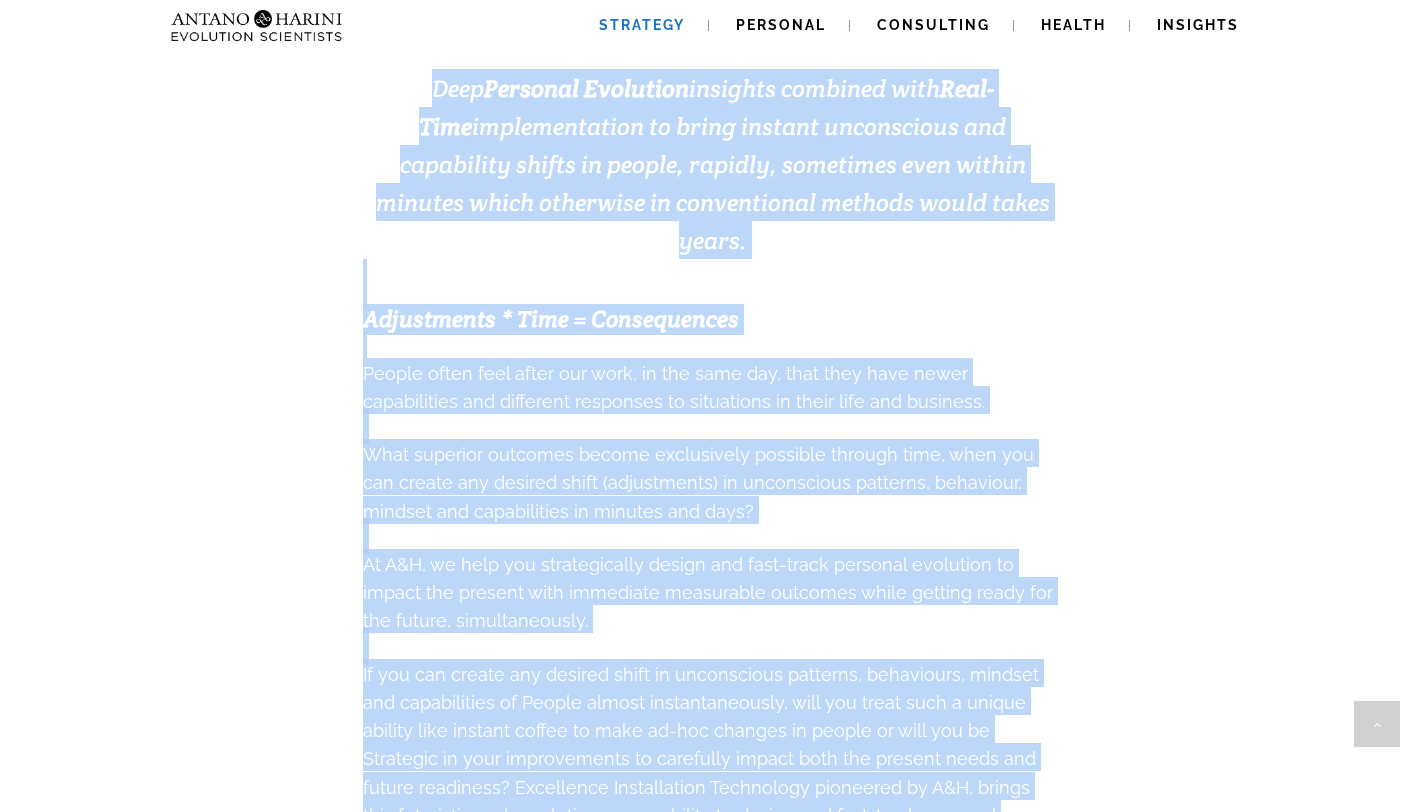 scroll, scrollTop: 245, scrollLeft: 0, axis: vertical 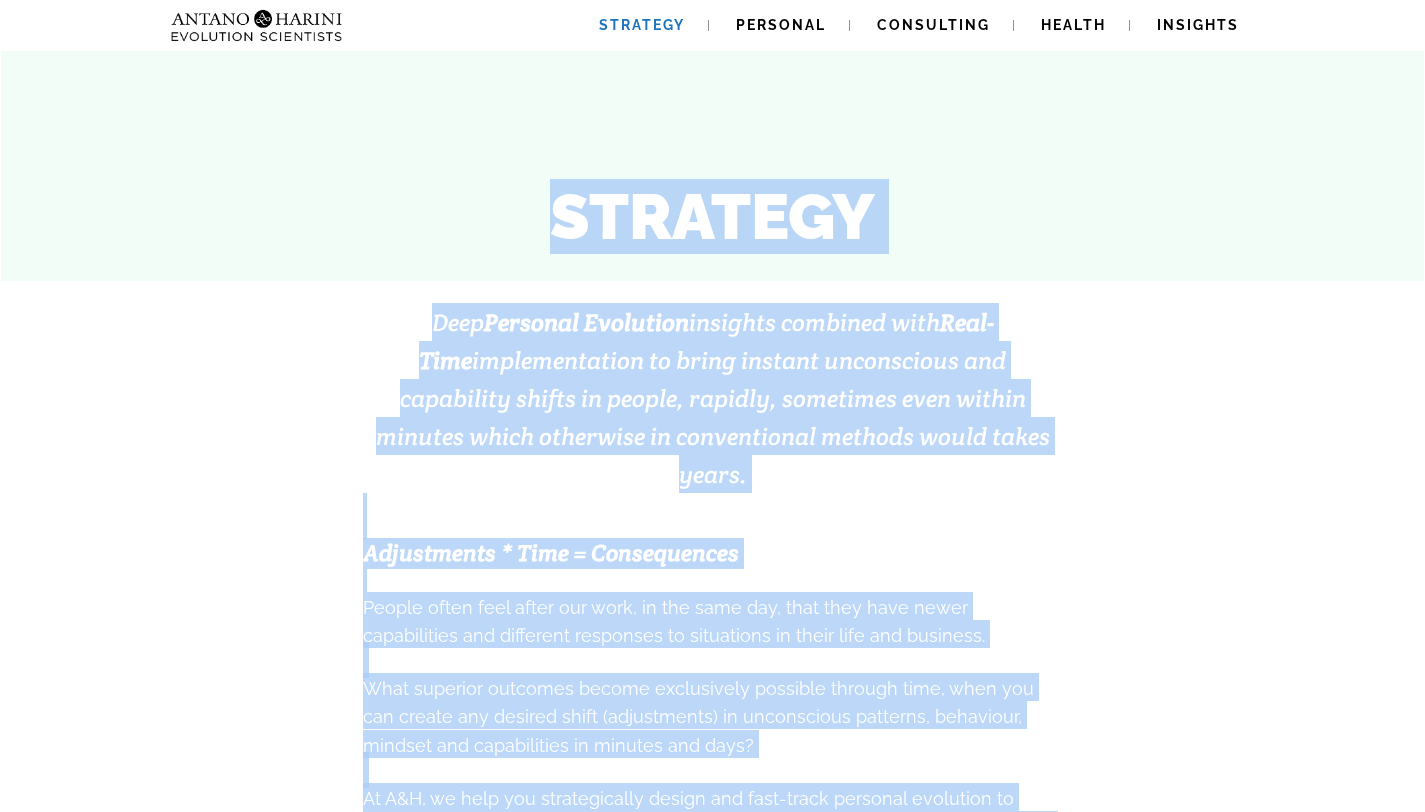 drag, startPoint x: 1439, startPoint y: 366, endPoint x: 1439, endPoint y: 66, distance: 300 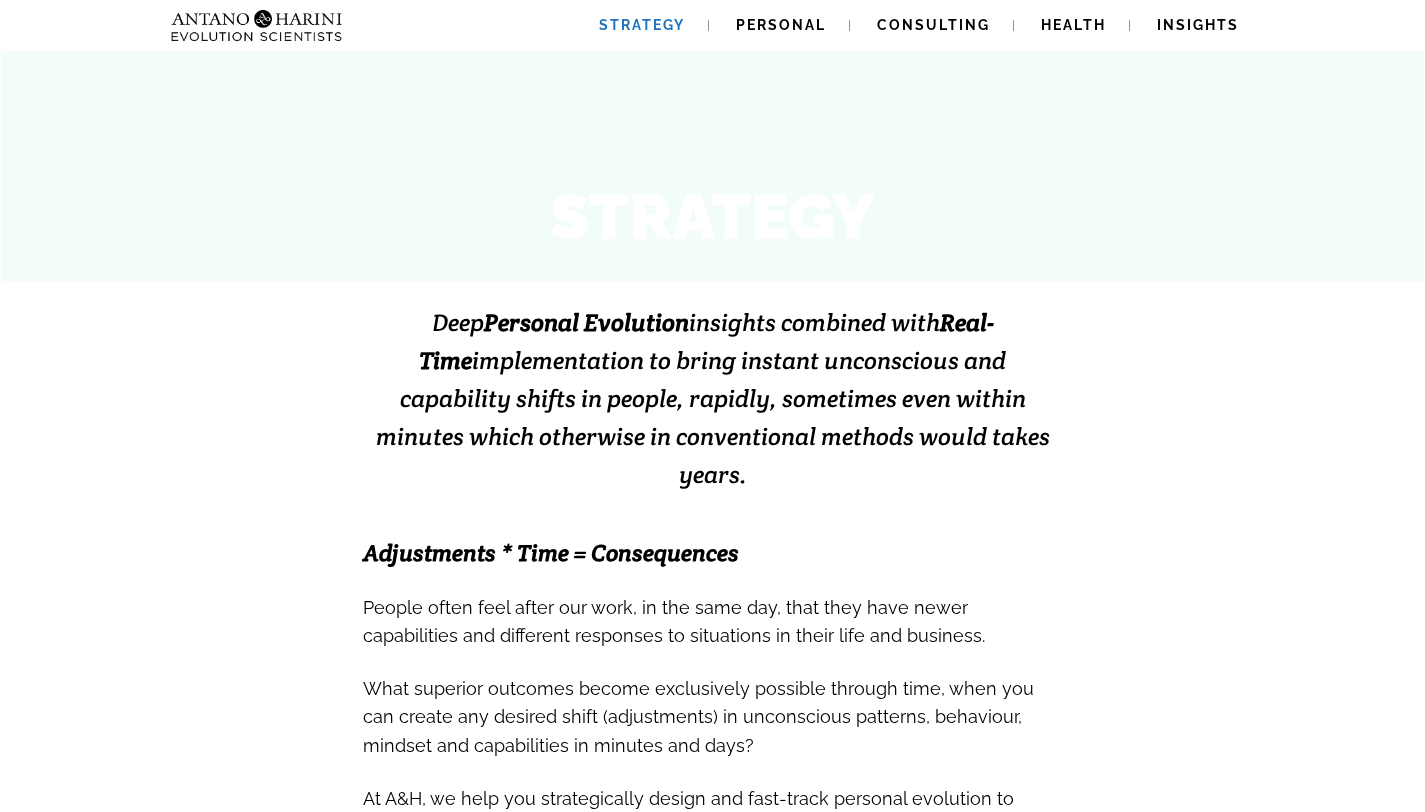click on "Free A&H Covid Recovery Support >       Shop online  and get Specialist help, free no-contact consultations, and more.
STRATEGY
Deep  Personal Evolution  insights combined with  Real-Time  implementation to bring instant unconscious and capability shifts in people, rapidly, sometimes even within minutes which otherwise in conventional methods would takes years. Adjustments * Time = Consequences People often feel after our work, in the same day, that they have newer capabilities and different responses to situations in their life and business. What superior outcomes become exclusively possible through time, when you can create any desired shift (adjustments) in unconscious patterns, behaviour, mindset and capabilities in minutes and days? At A&H, we help you strategically design and fast-track personal evolution to impact the present with immediate measurable outcomes while getting ready for the future, simultaneously.  Why Design Personal Evolution? We bring  Systemic-Thinking" at bounding box center (712, 1396) 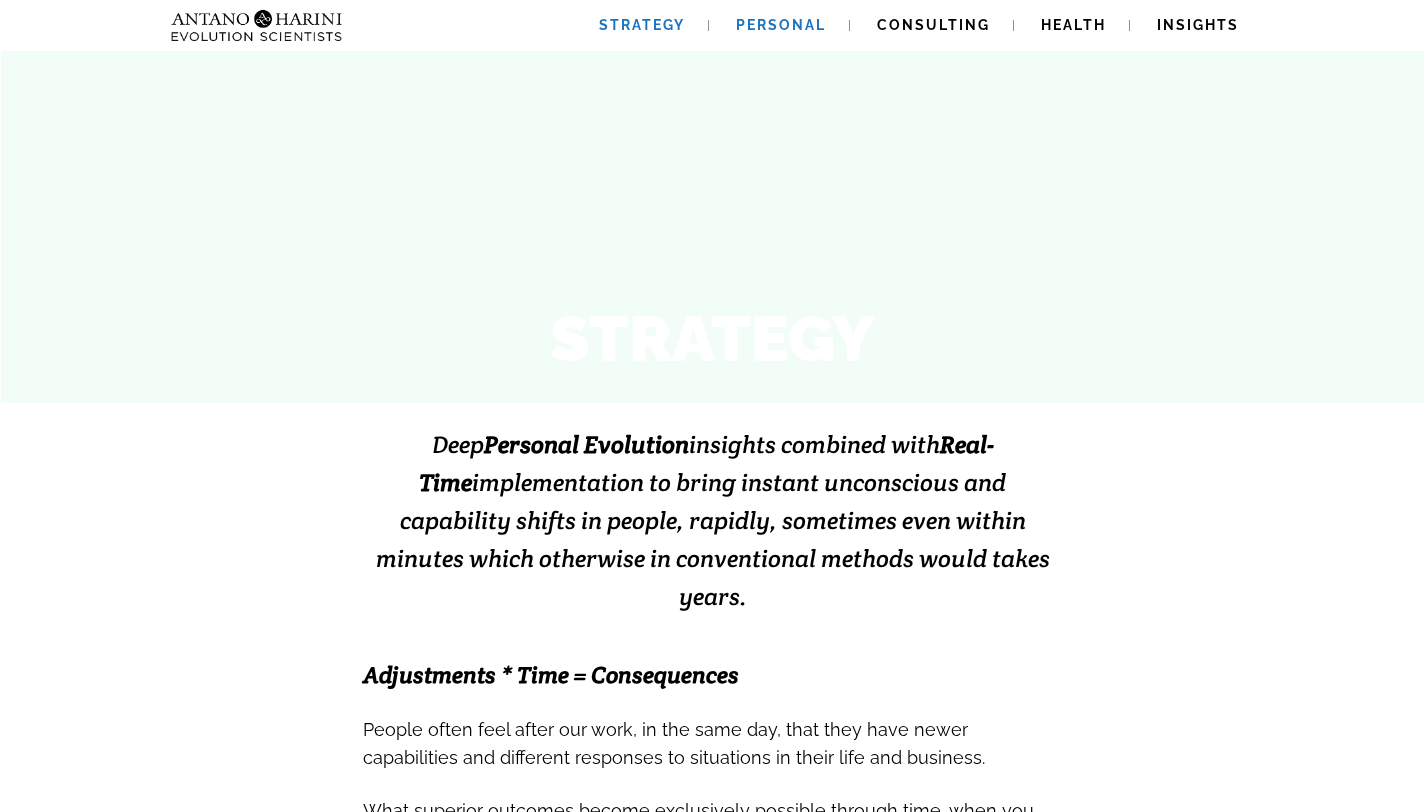 click on "Personal" at bounding box center [781, 25] 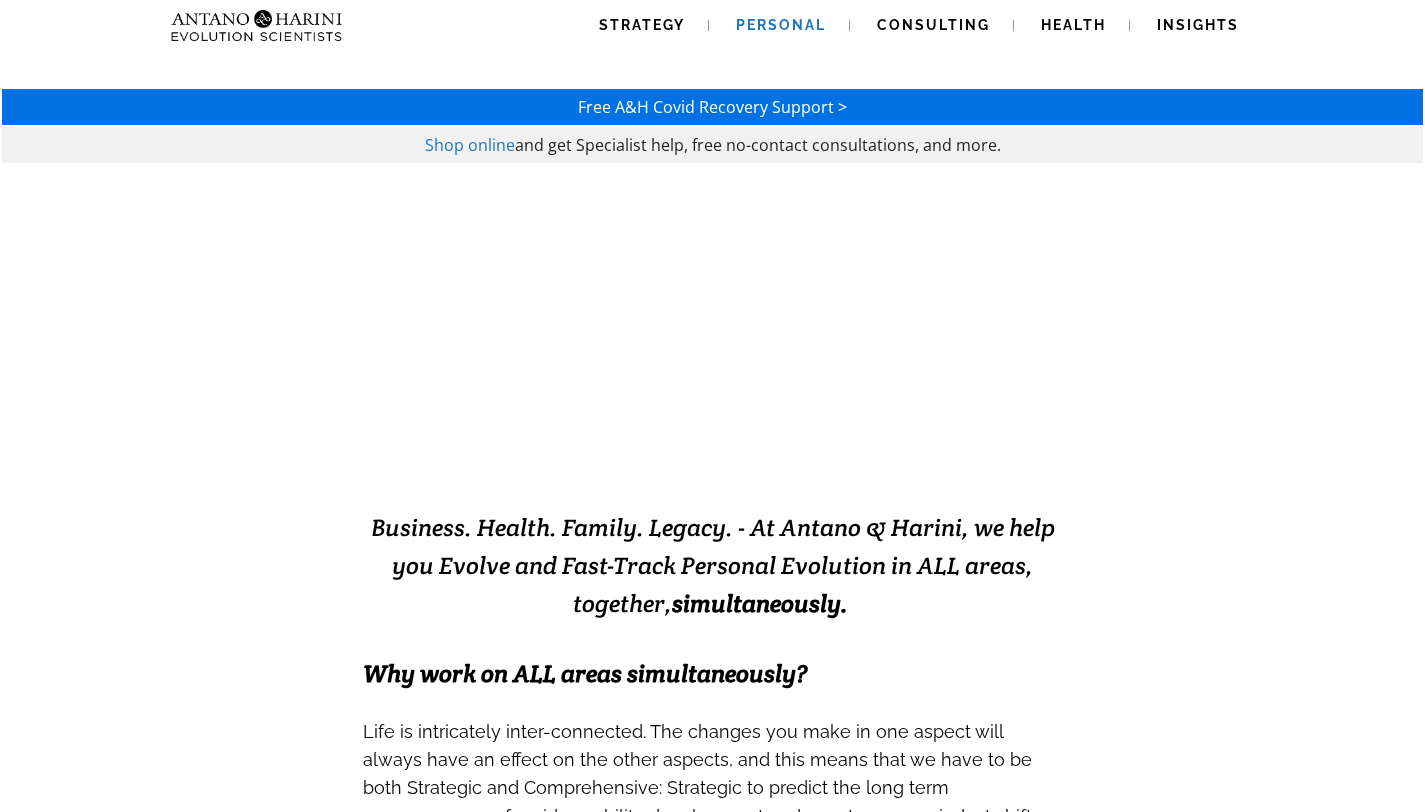 scroll, scrollTop: 0, scrollLeft: 0, axis: both 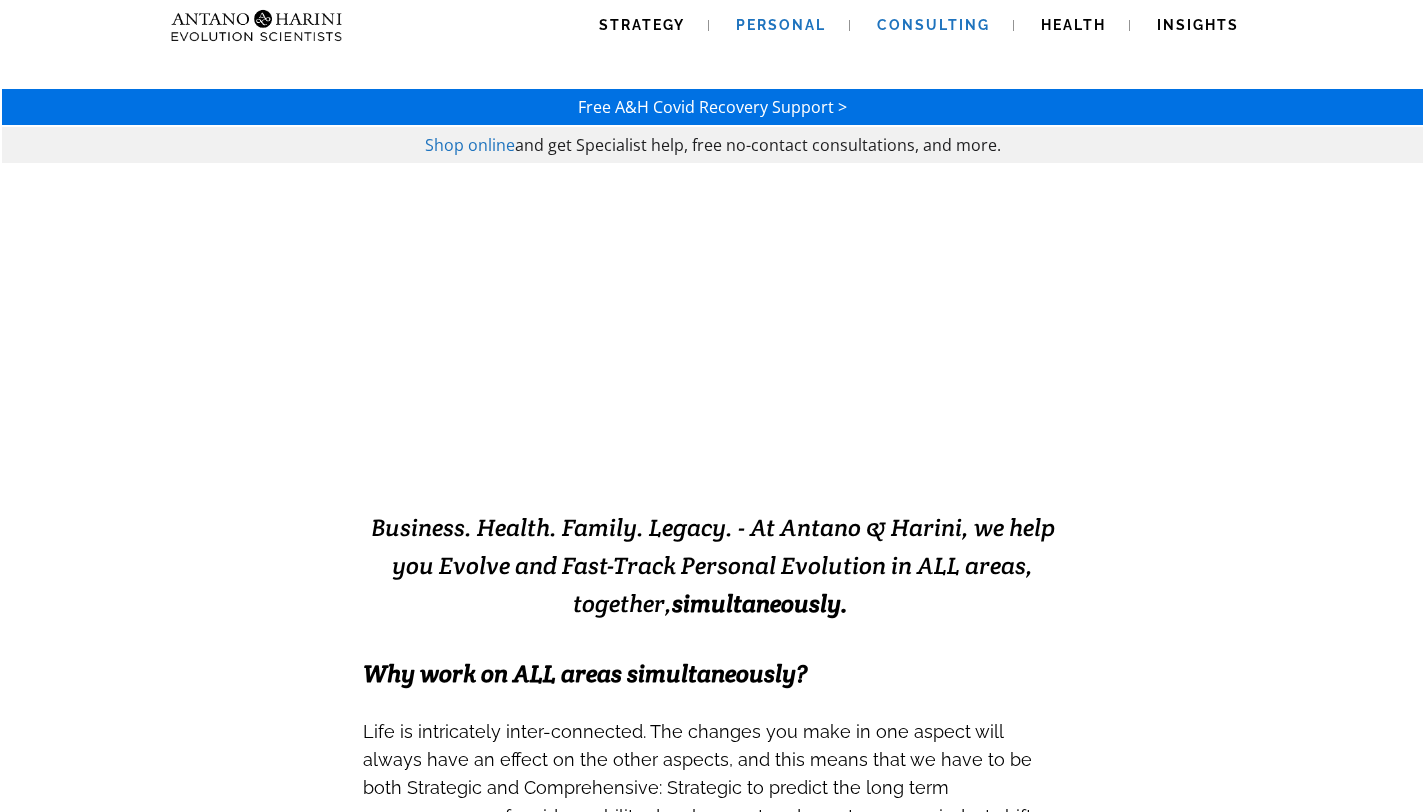 click on "Consulting" at bounding box center (933, 25) 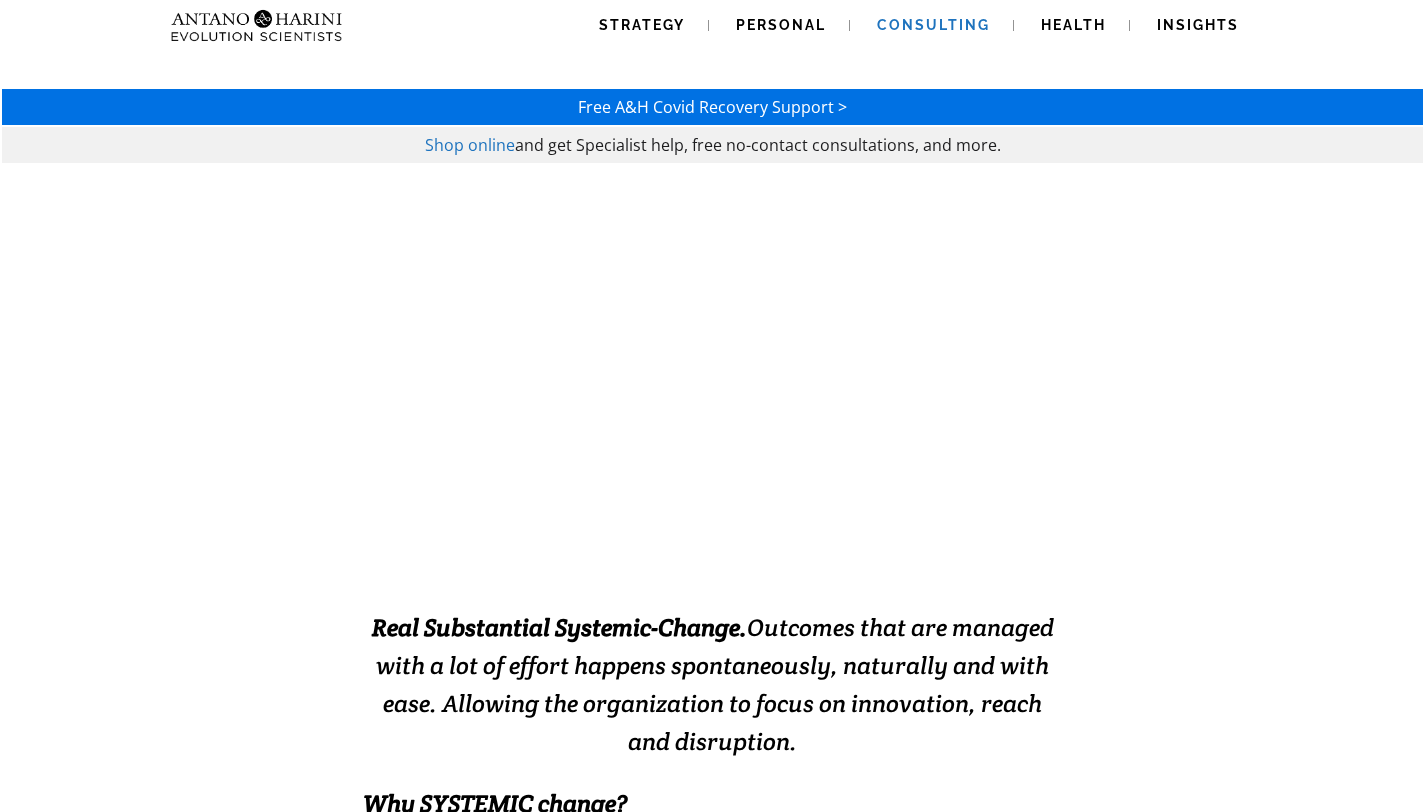 scroll, scrollTop: 0, scrollLeft: 0, axis: both 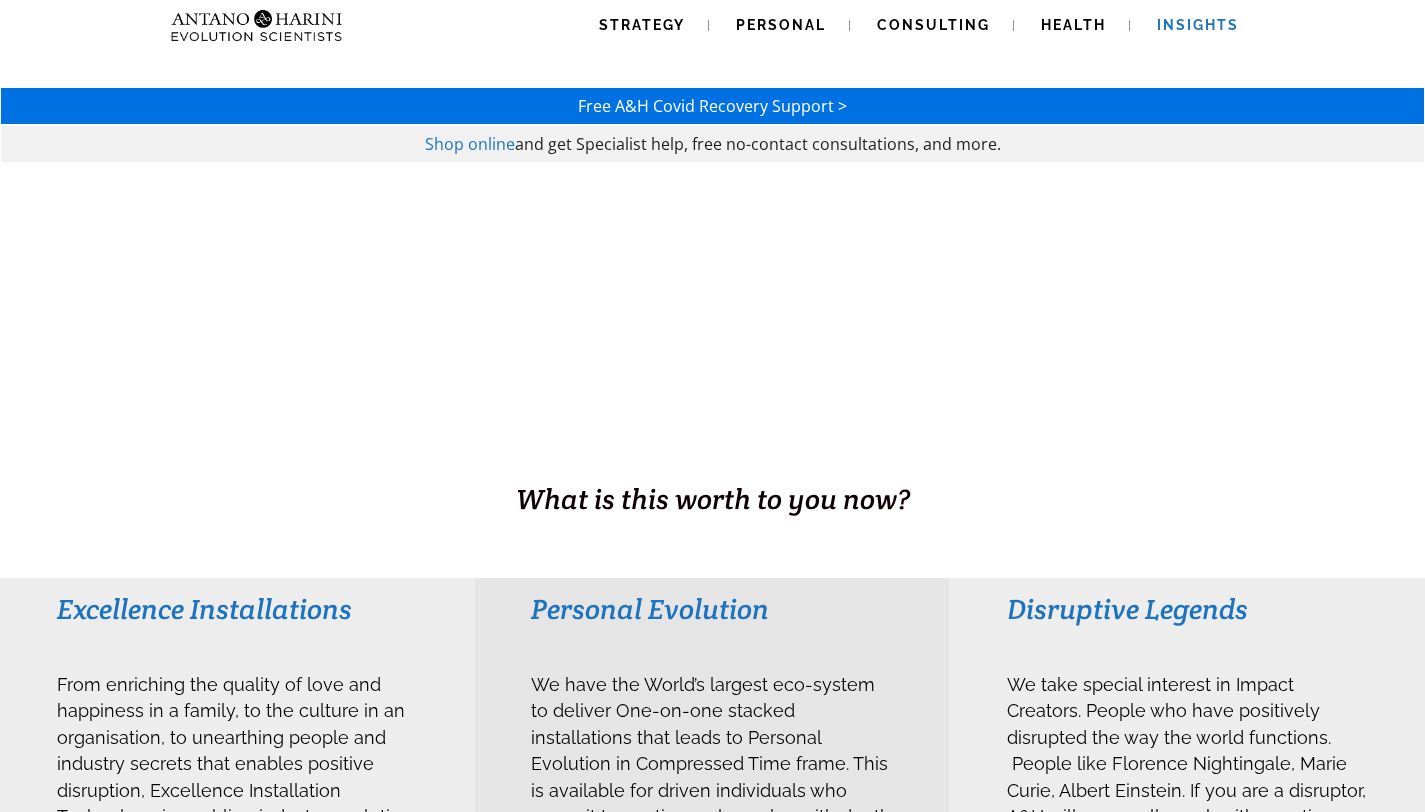 click on "Insights" at bounding box center (1198, 25) 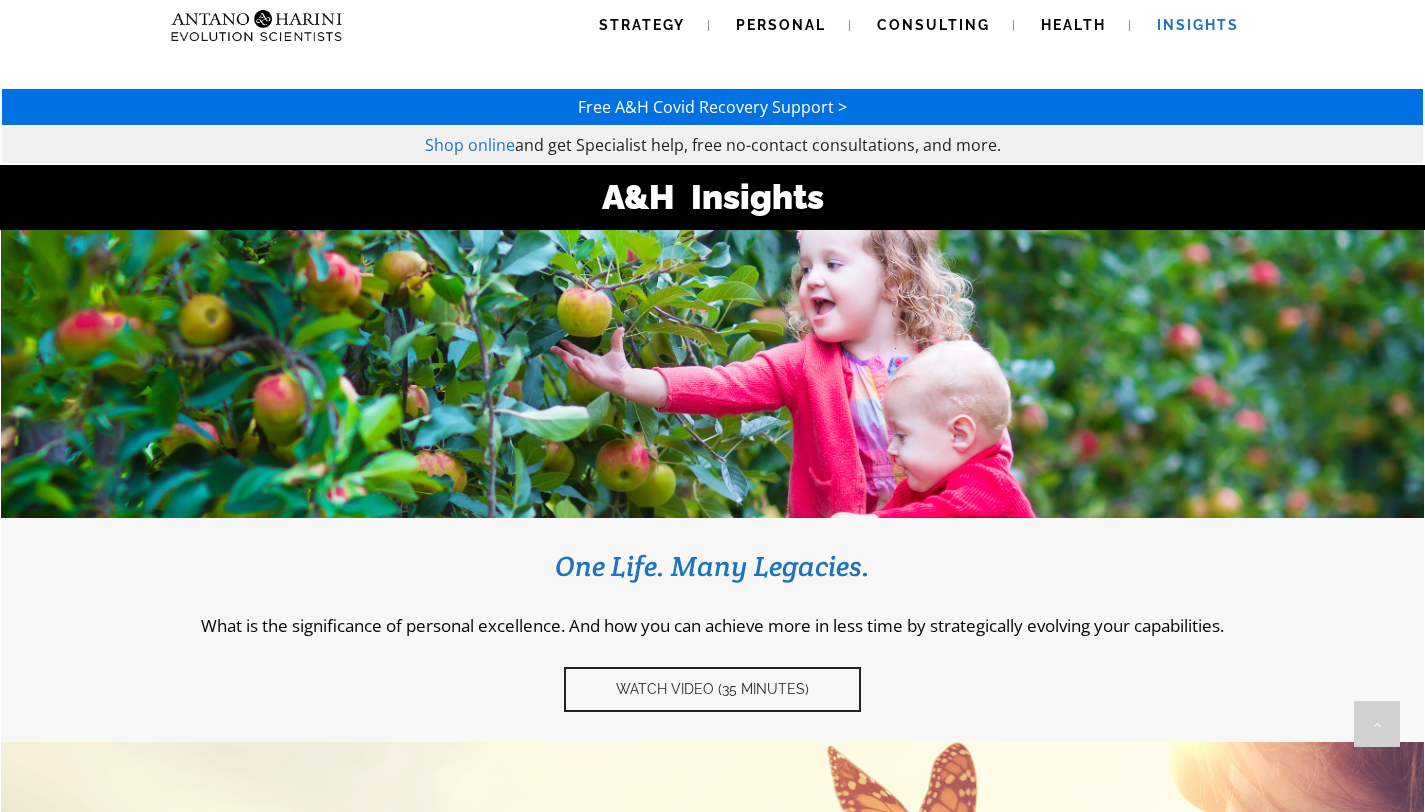 scroll, scrollTop: 1584, scrollLeft: 0, axis: vertical 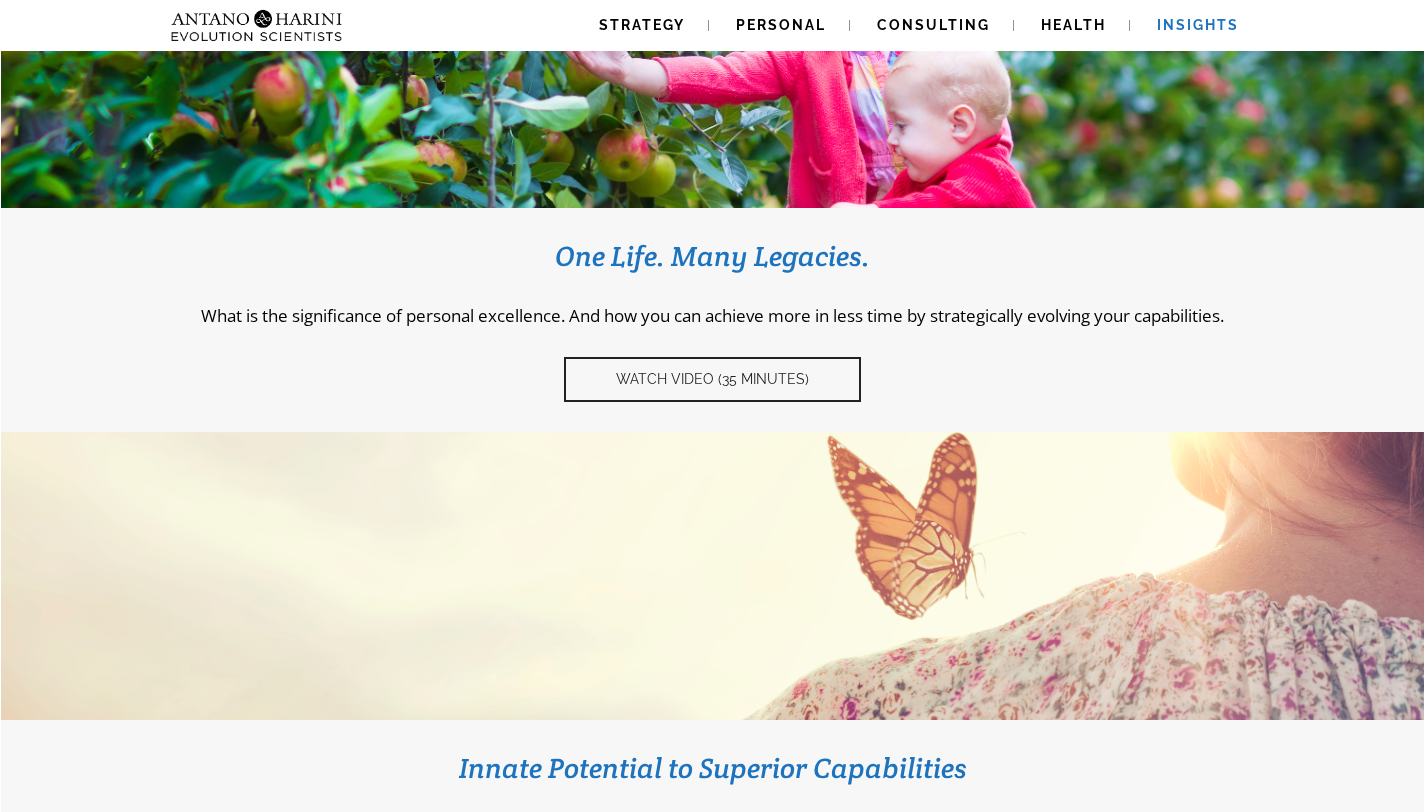 drag, startPoint x: 1439, startPoint y: 326, endPoint x: 1439, endPoint y: 184, distance: 142 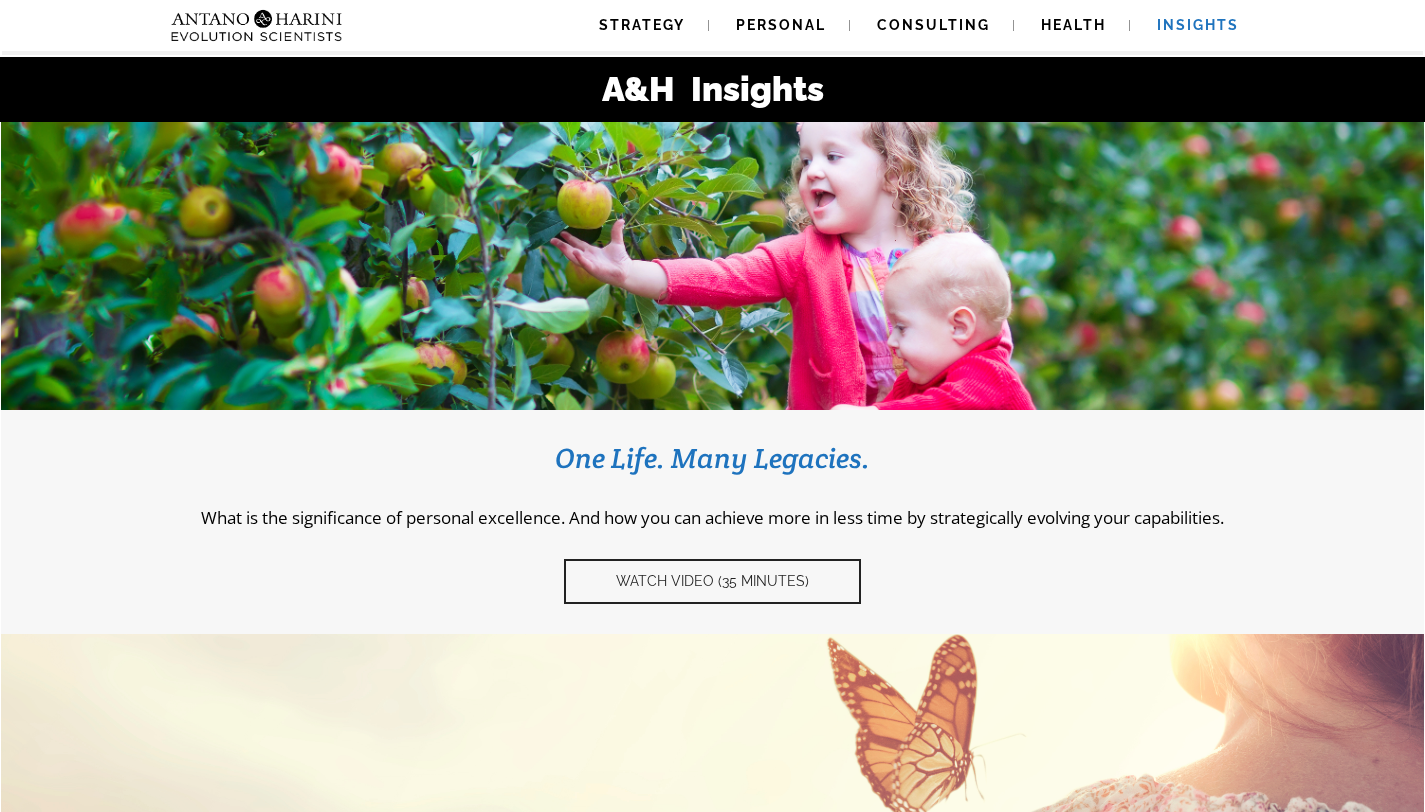 scroll, scrollTop: 0, scrollLeft: 0, axis: both 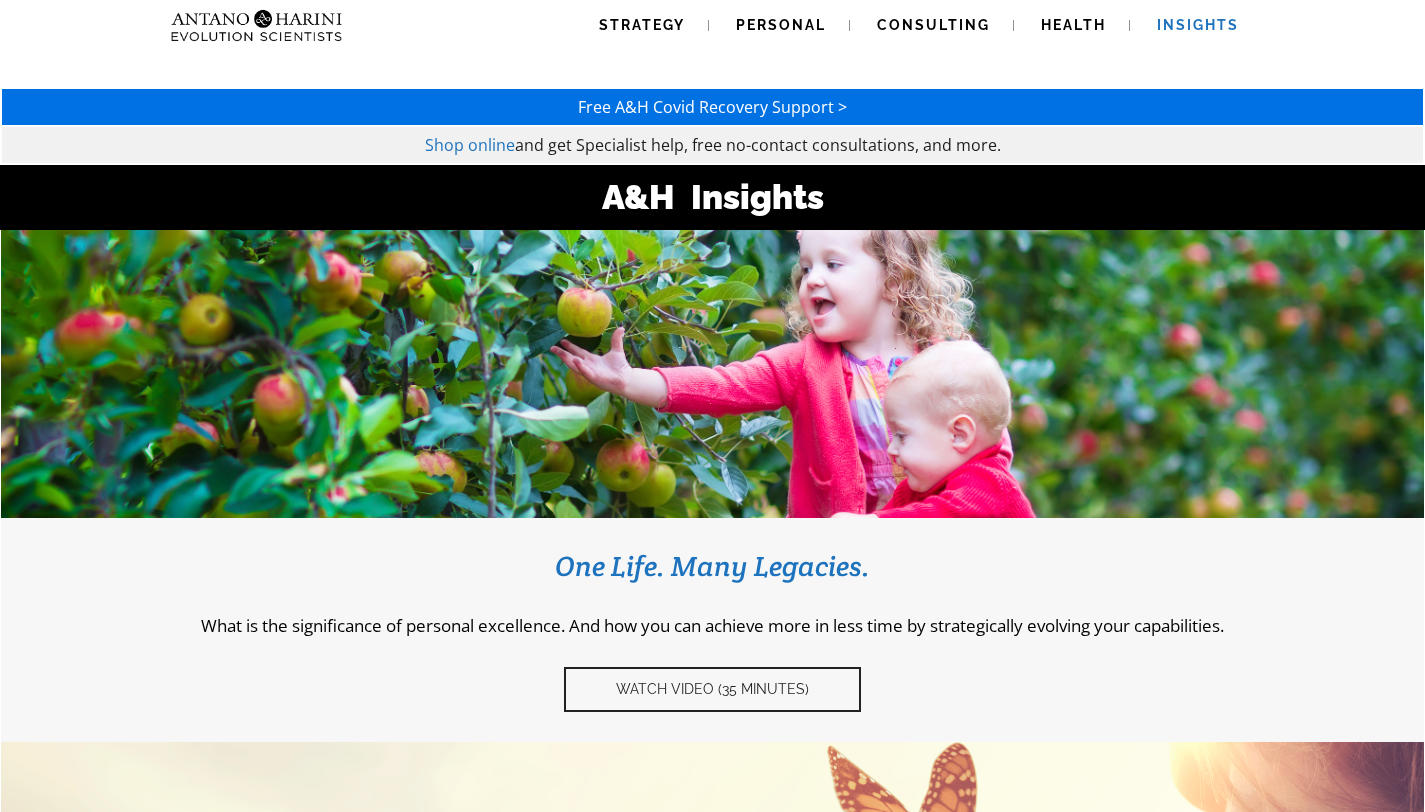 drag, startPoint x: 1439, startPoint y: 184, endPoint x: 1439, endPoint y: 105, distance: 79 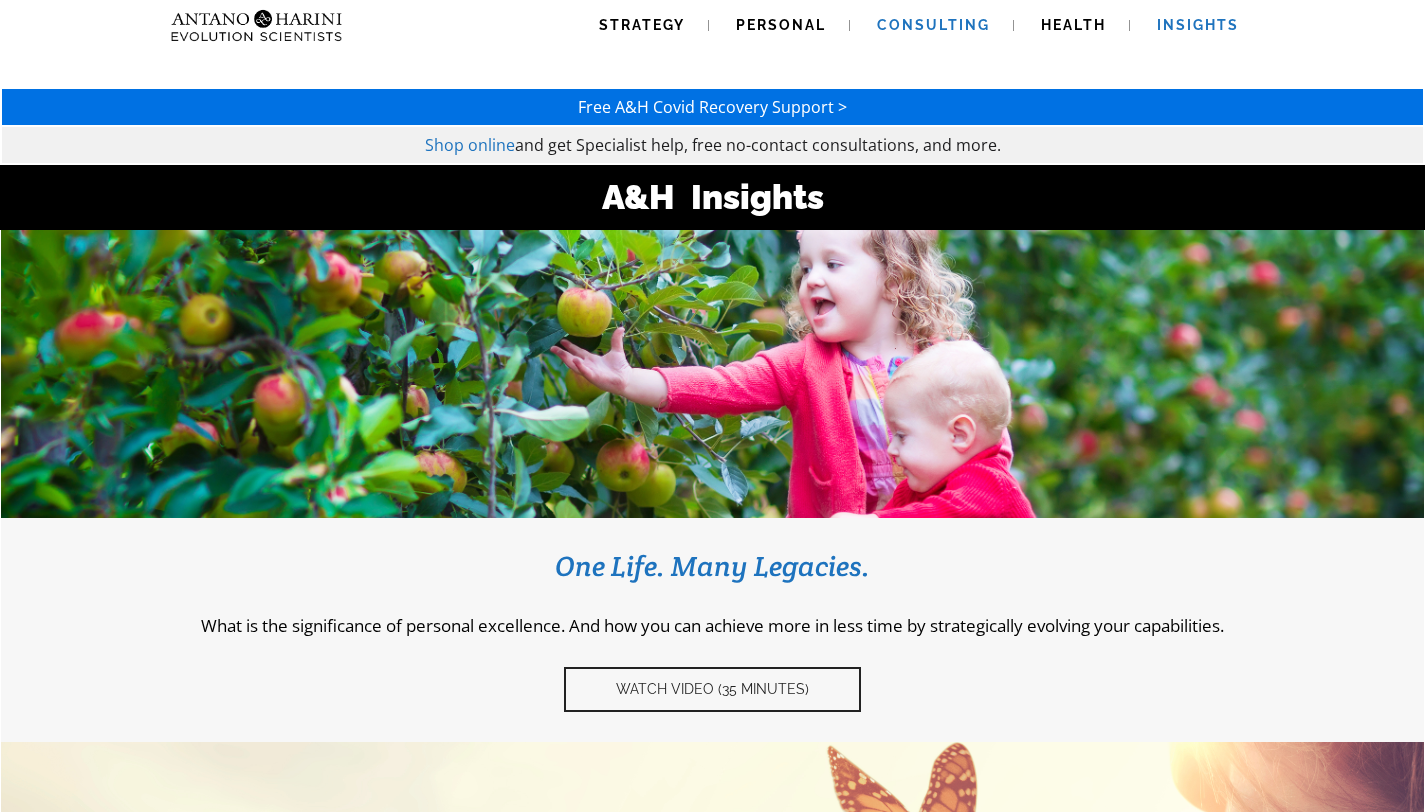 click on "Consulting" at bounding box center [933, 25] 